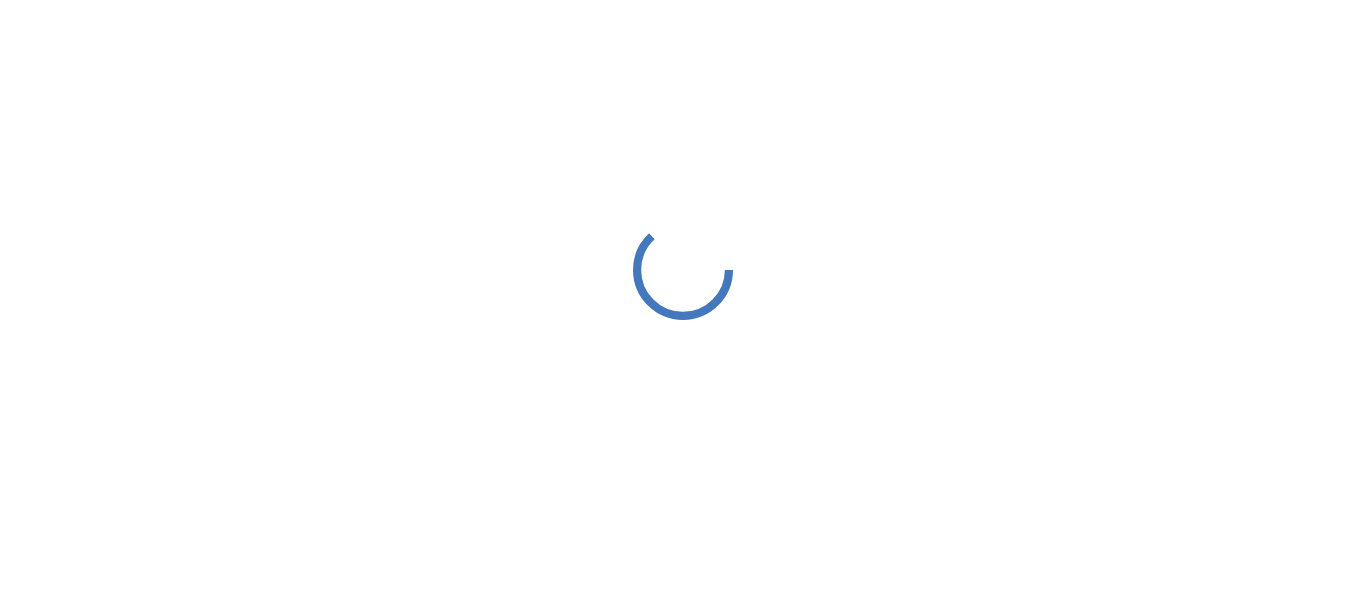 scroll, scrollTop: 0, scrollLeft: 0, axis: both 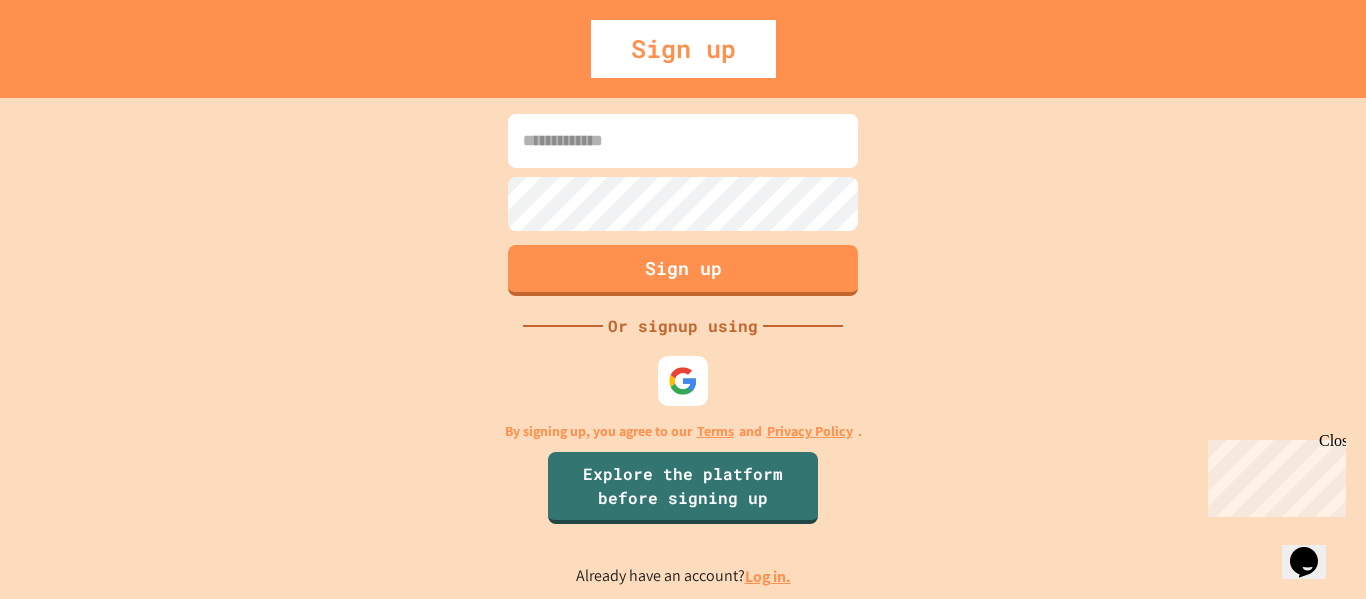 click at bounding box center (683, 141) 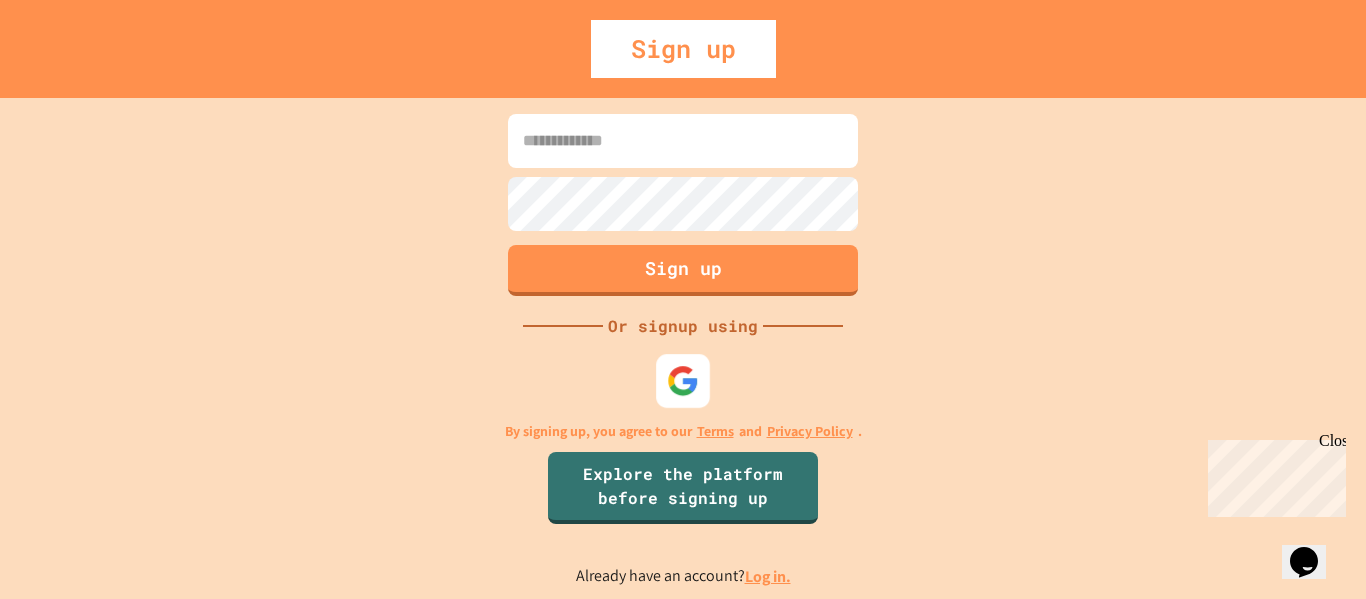 click at bounding box center (683, 381) 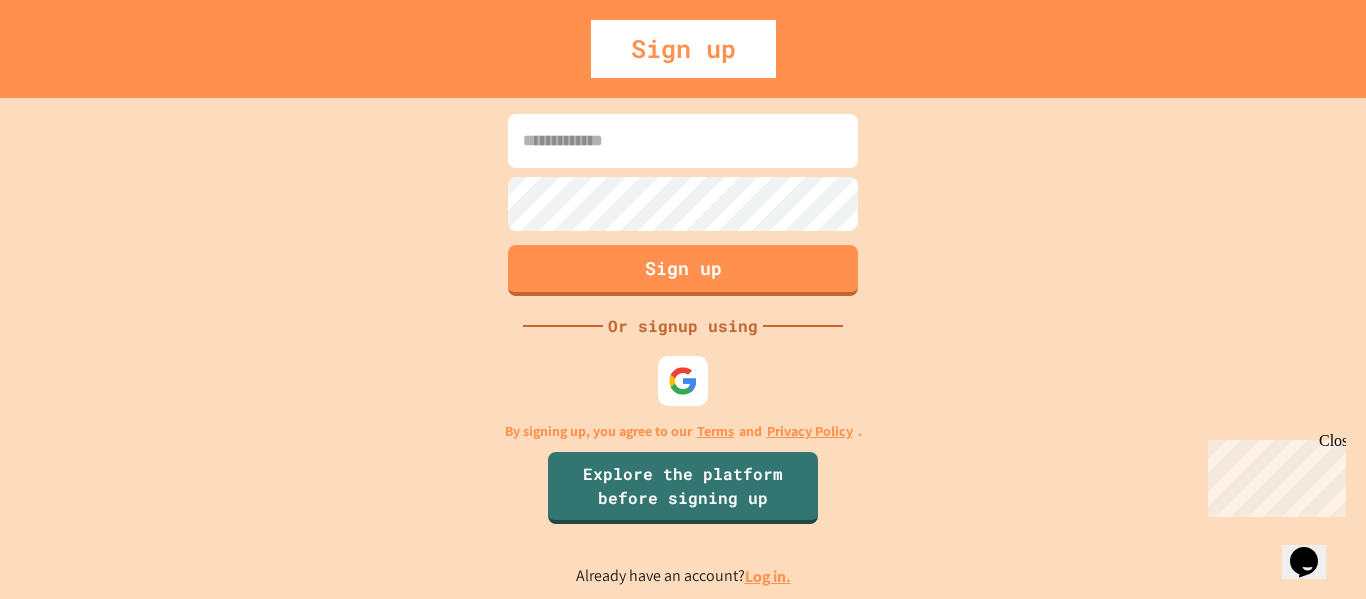 scroll, scrollTop: 0, scrollLeft: 0, axis: both 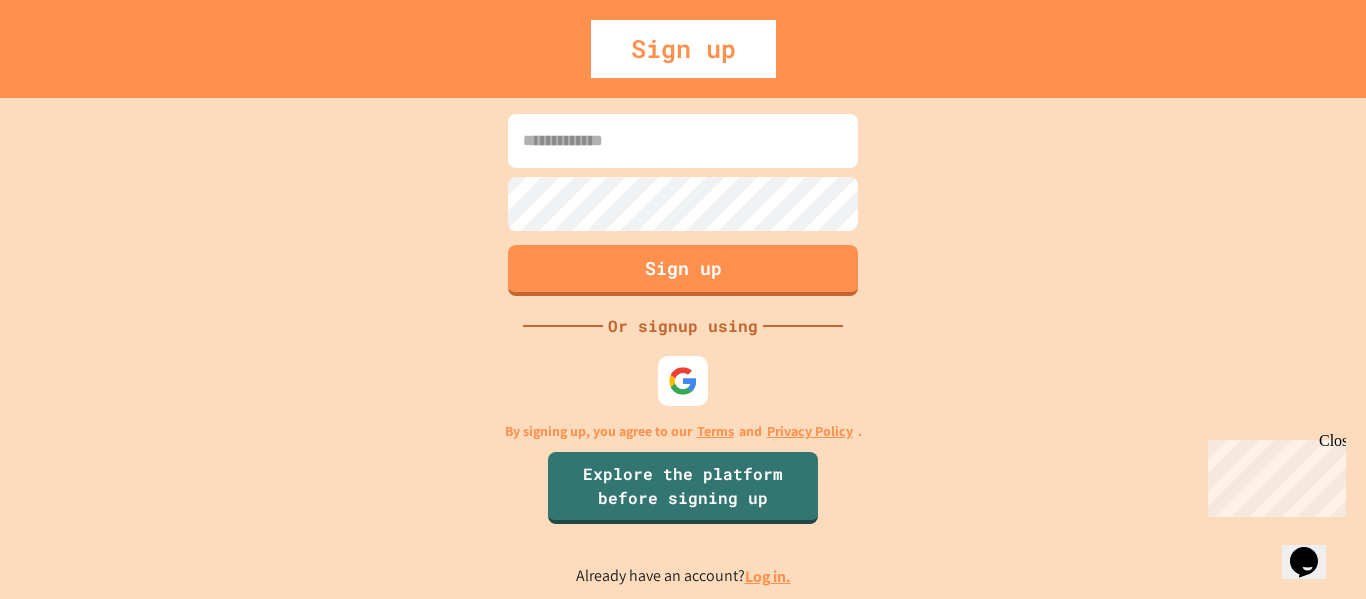 click at bounding box center [683, 141] 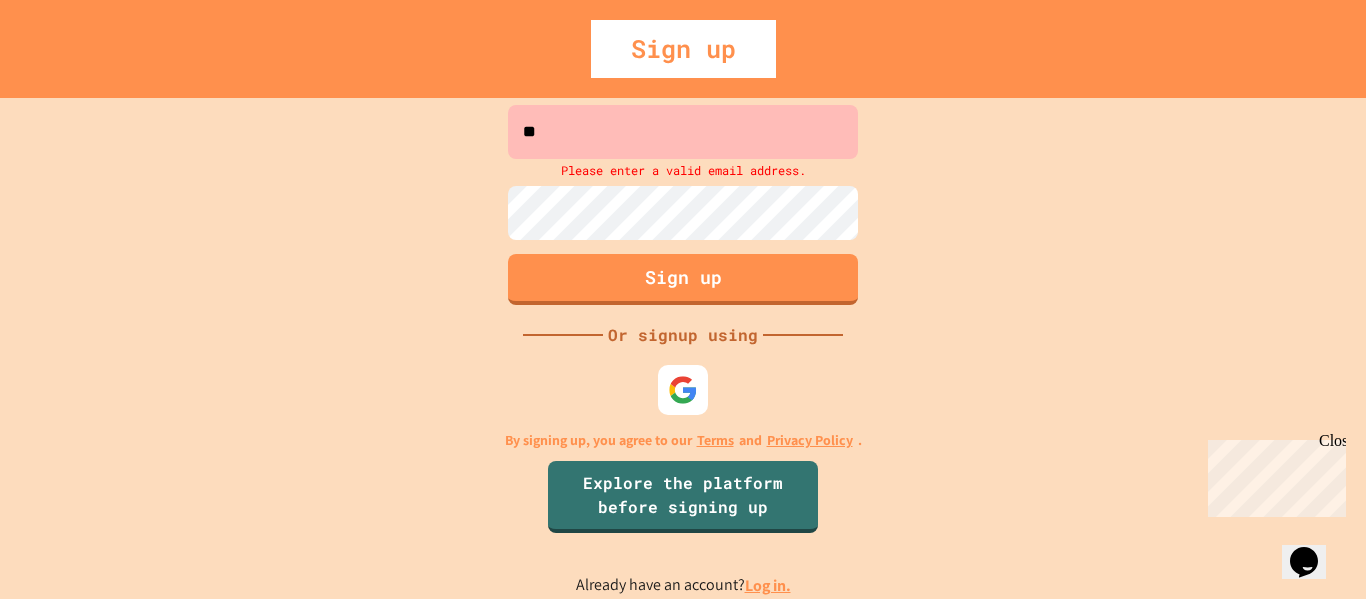 type on "*" 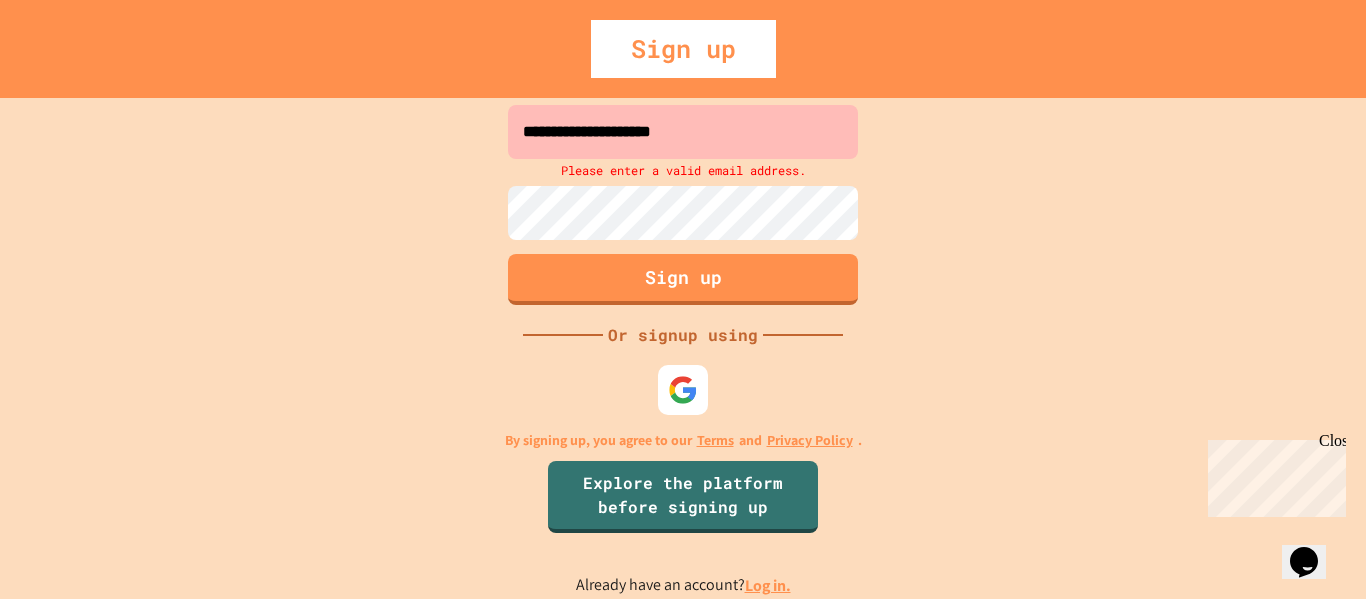click on "**********" at bounding box center [683, 132] 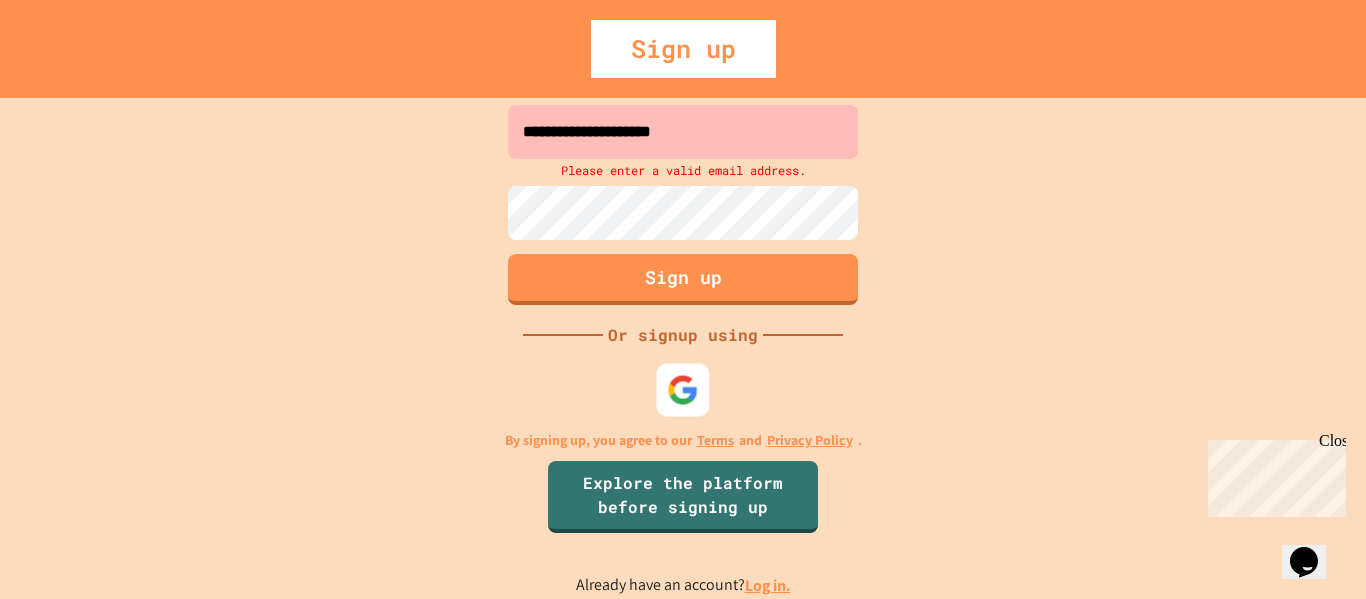 click at bounding box center (683, 389) 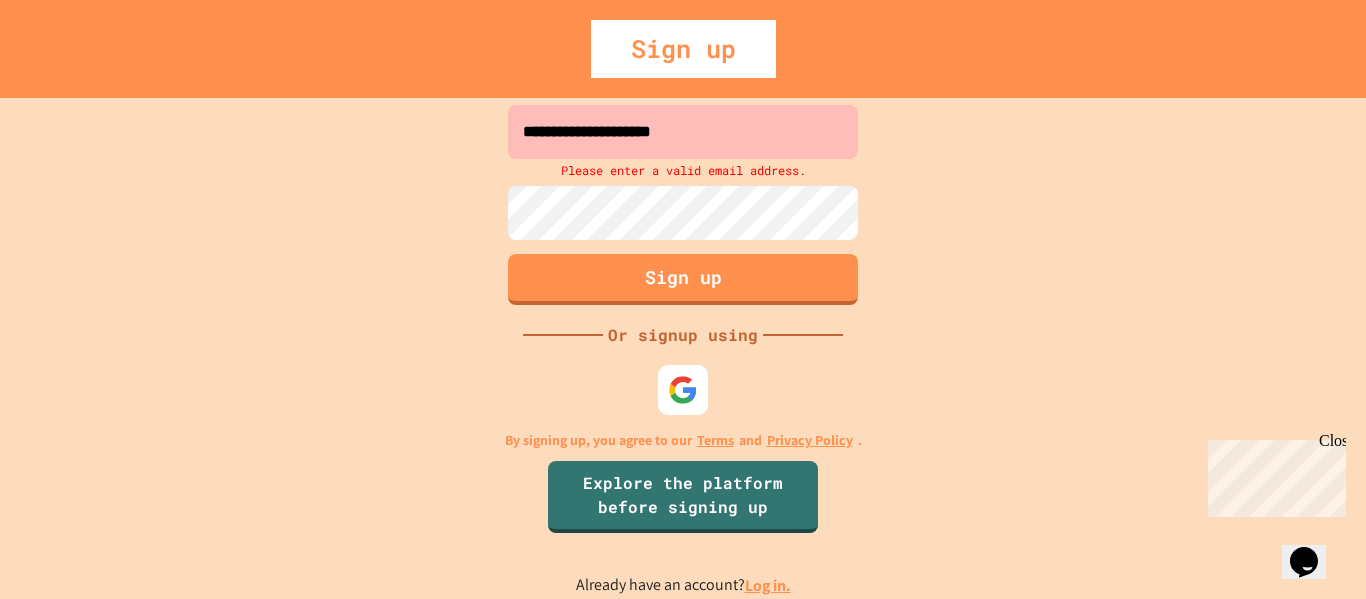 click on "**********" at bounding box center [683, 132] 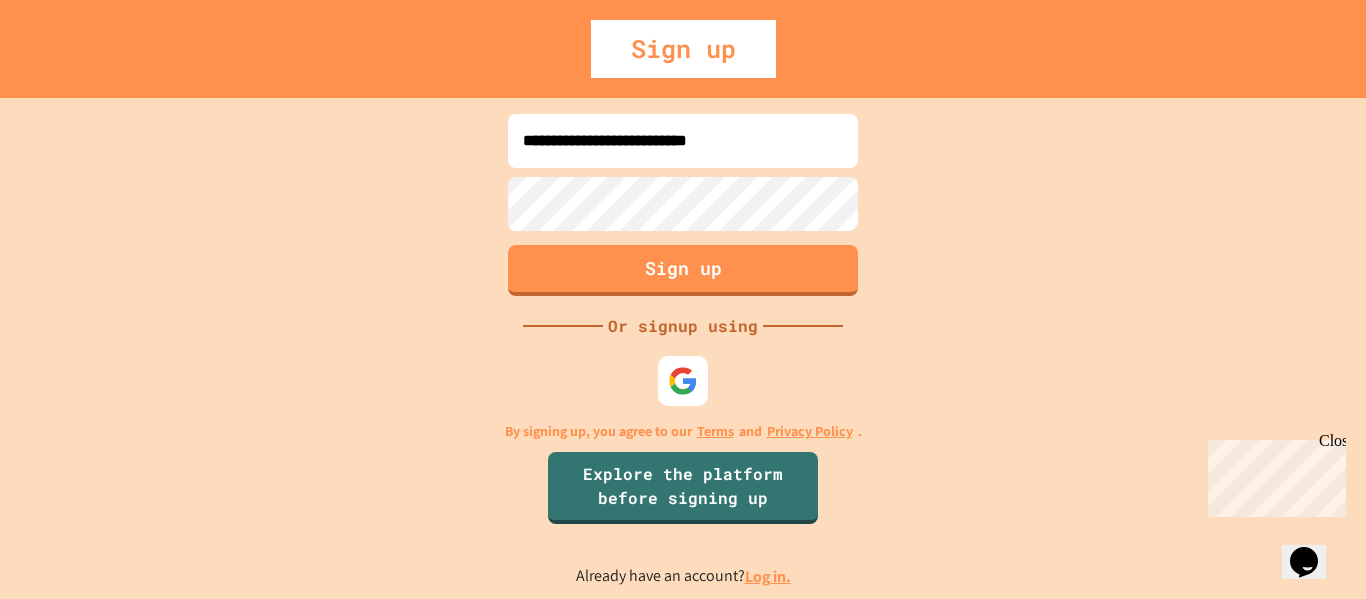 type on "**********" 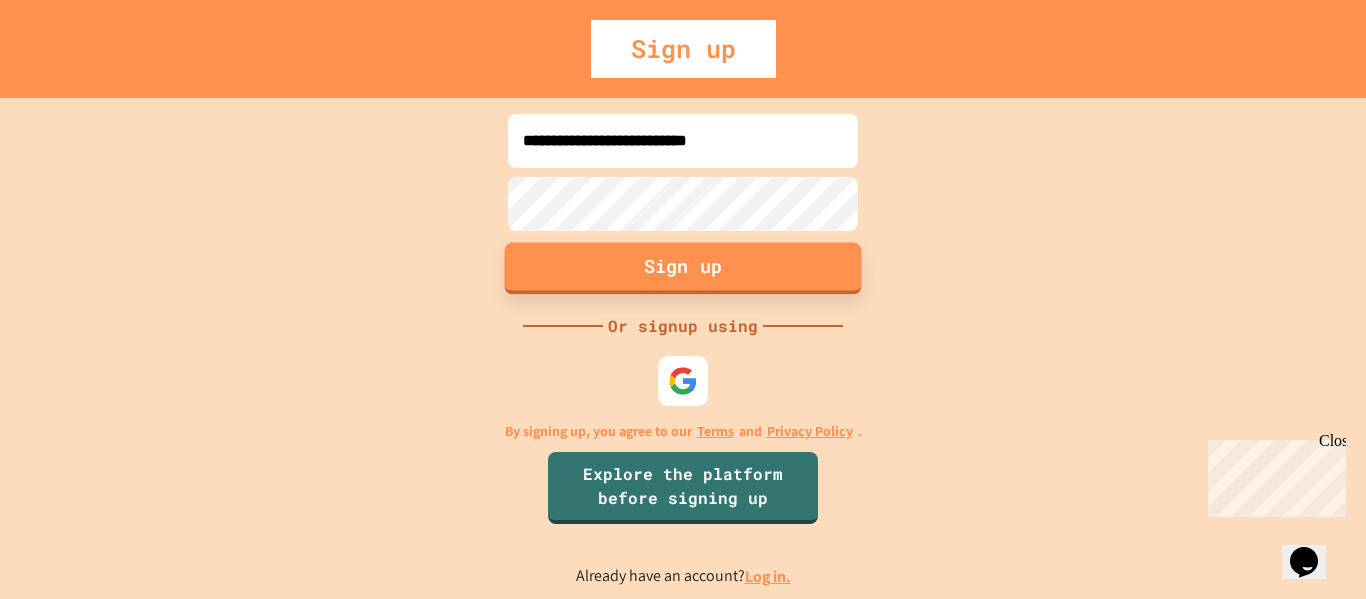 click on "Sign up" at bounding box center [683, 268] 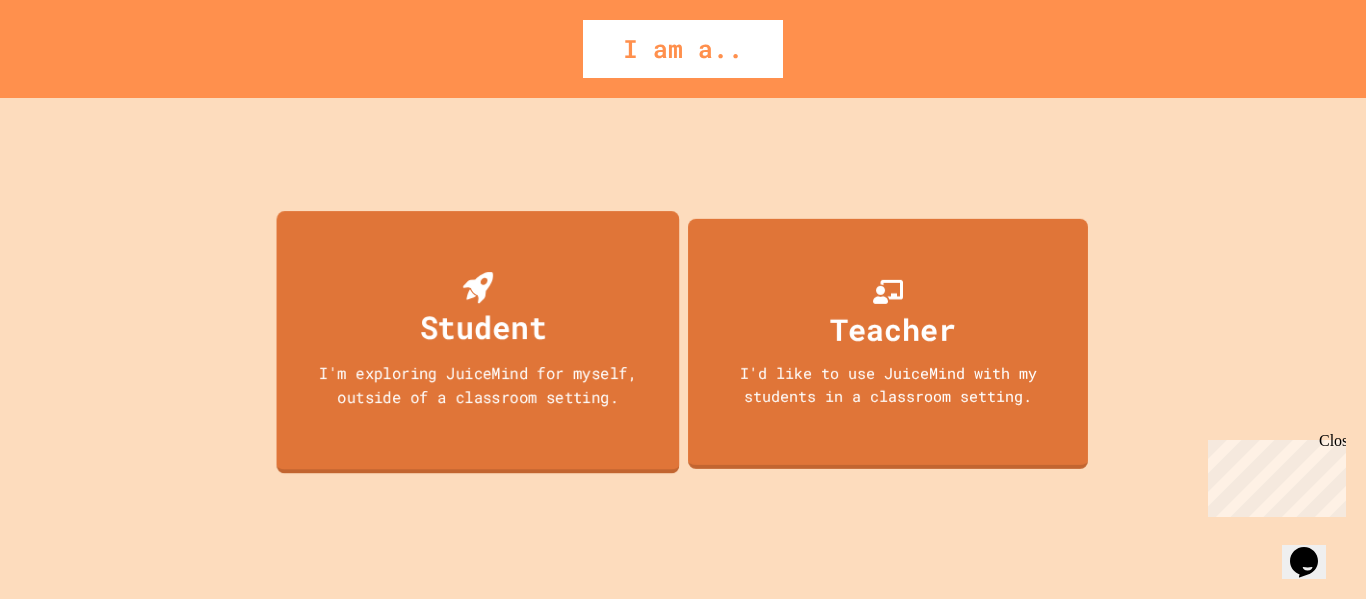 click on "Student I'm exploring JuiceMind for myself, outside of a classroom setting." at bounding box center [478, 342] 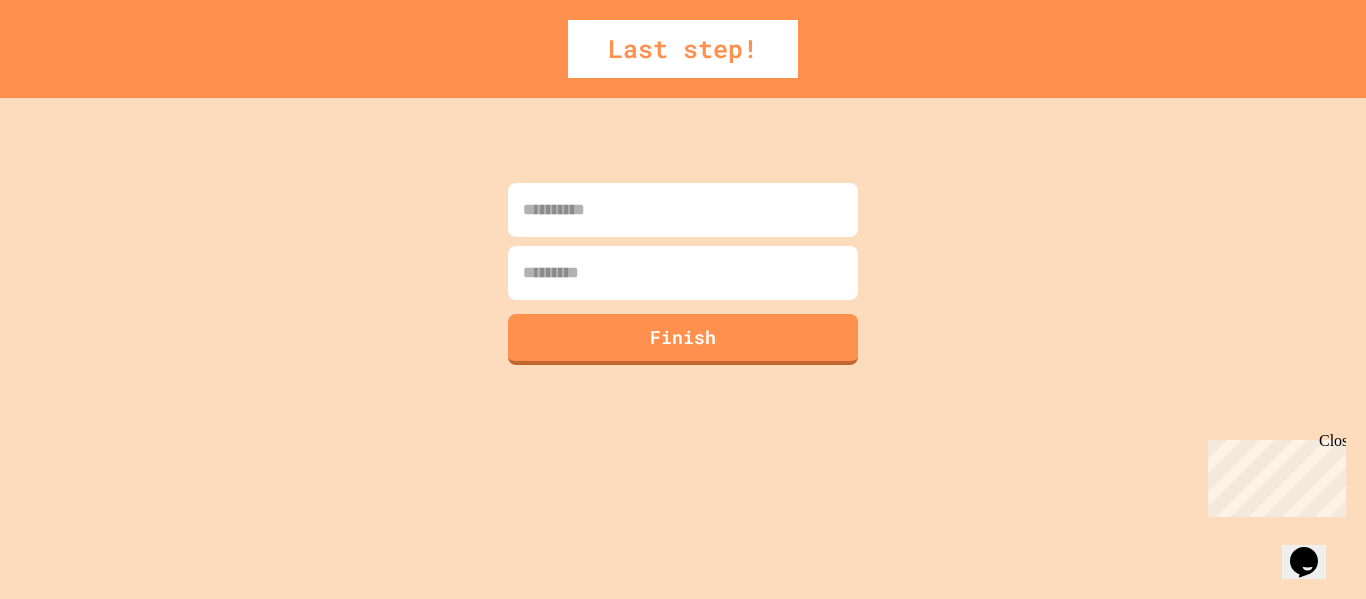 click at bounding box center [683, 210] 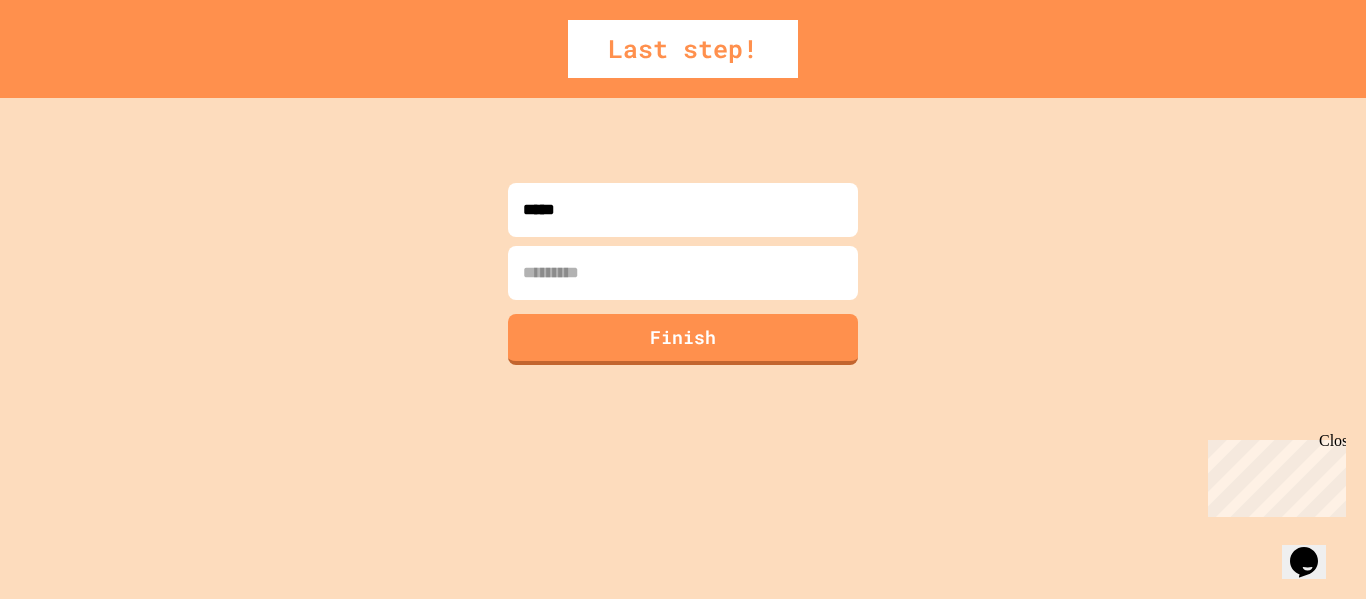 type on "****" 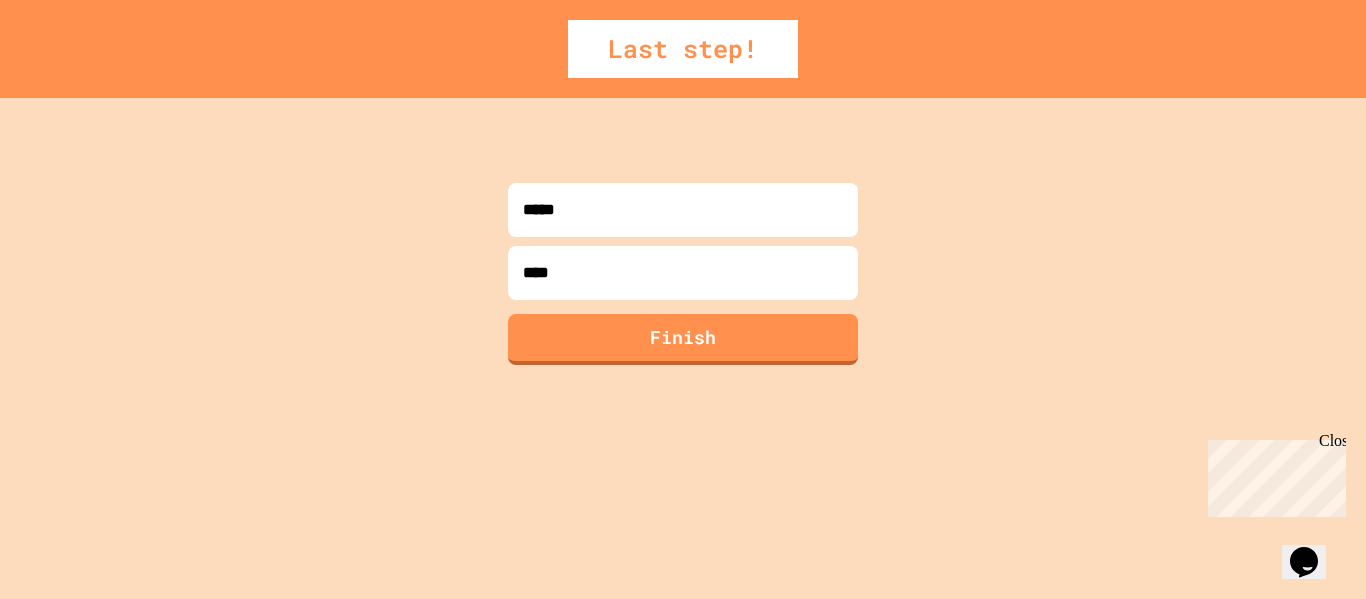 type on "*****" 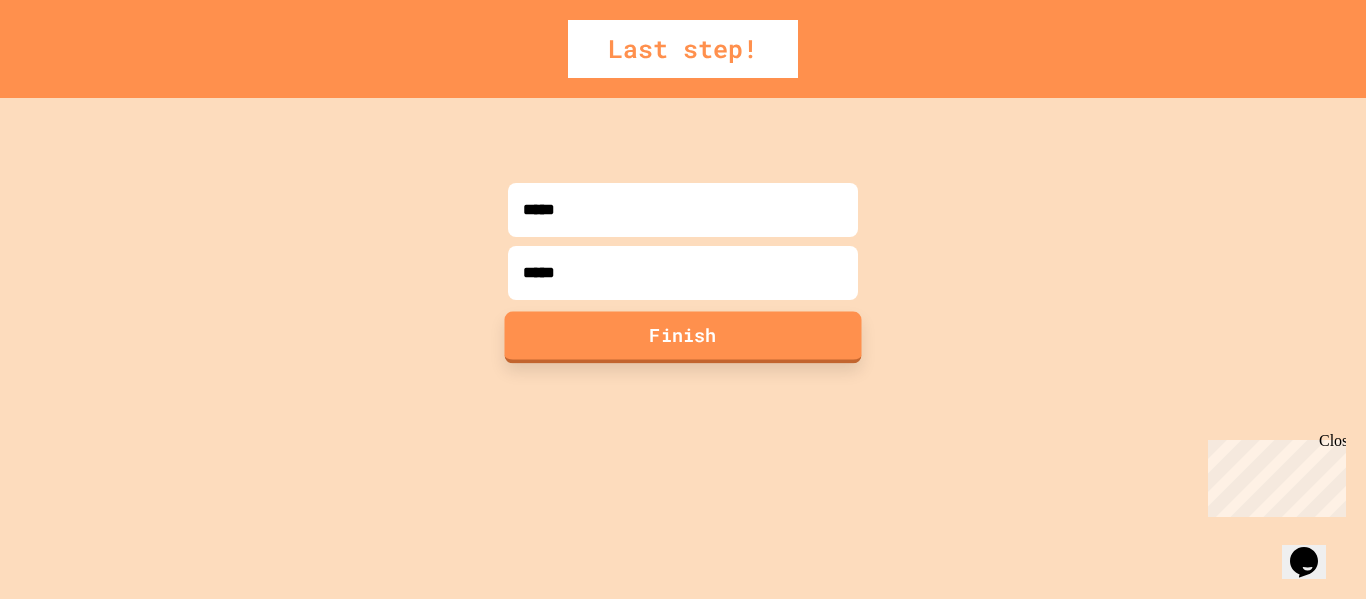 click on "Finish" at bounding box center [683, 337] 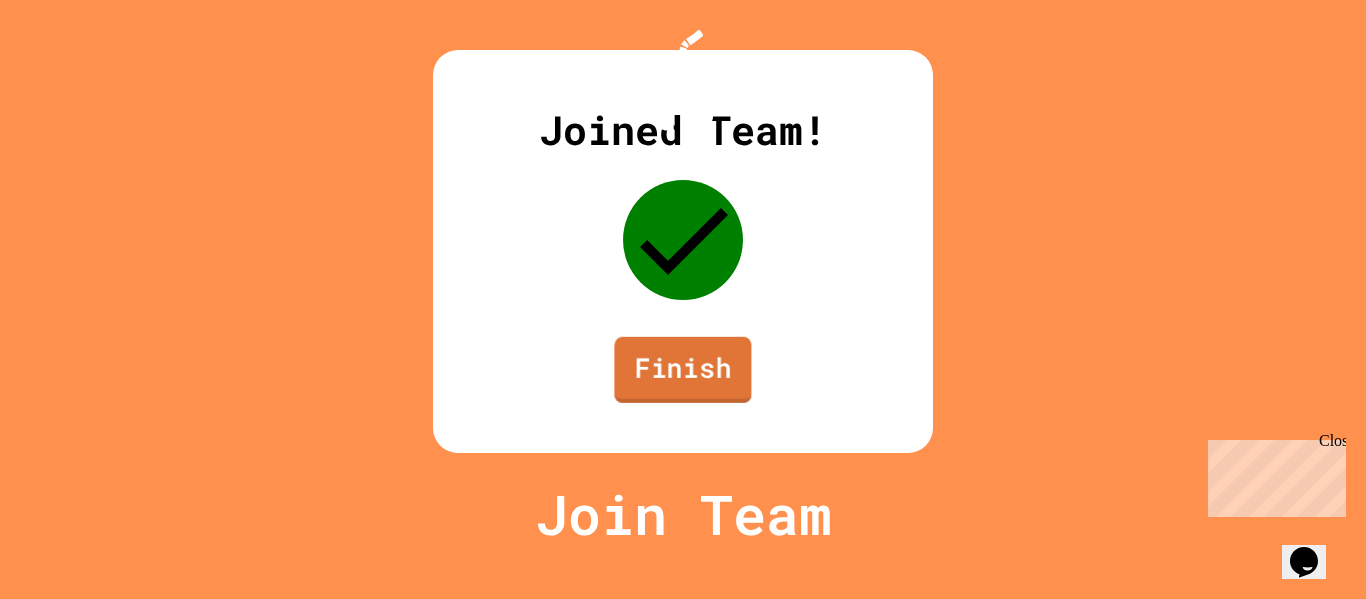click on "Finish" at bounding box center (682, 370) 